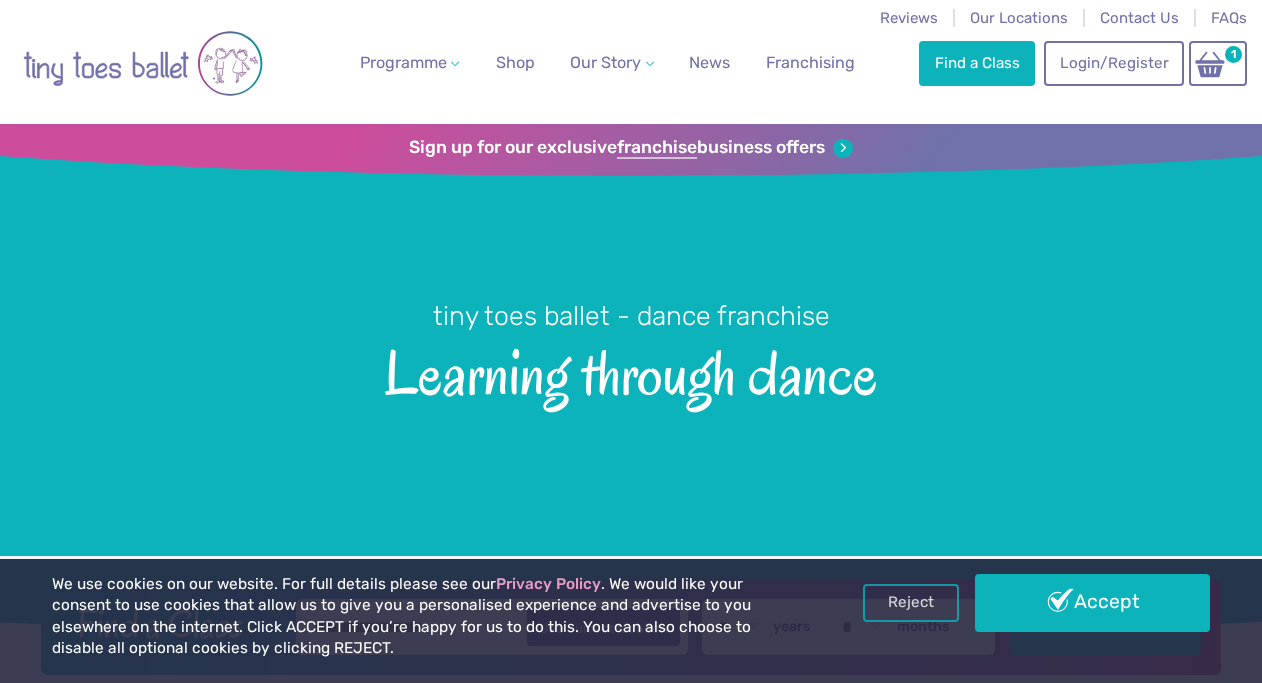 scroll, scrollTop: 0, scrollLeft: 0, axis: both 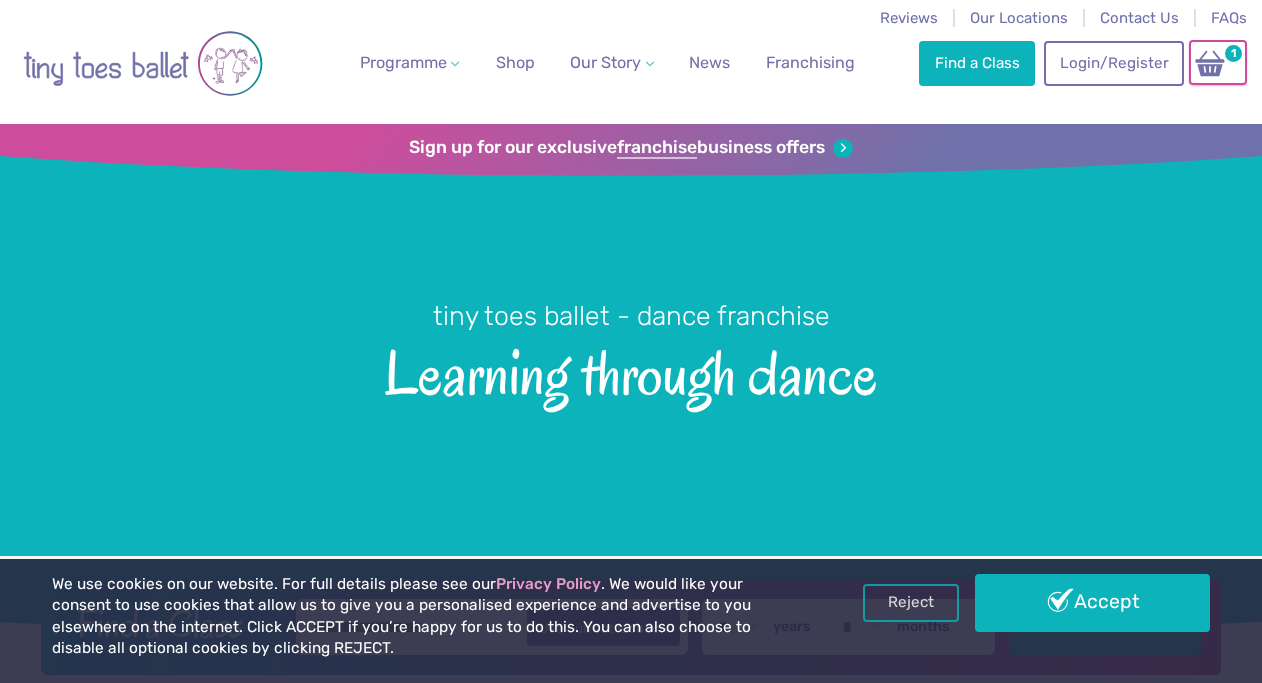 click at bounding box center (1210, 63) 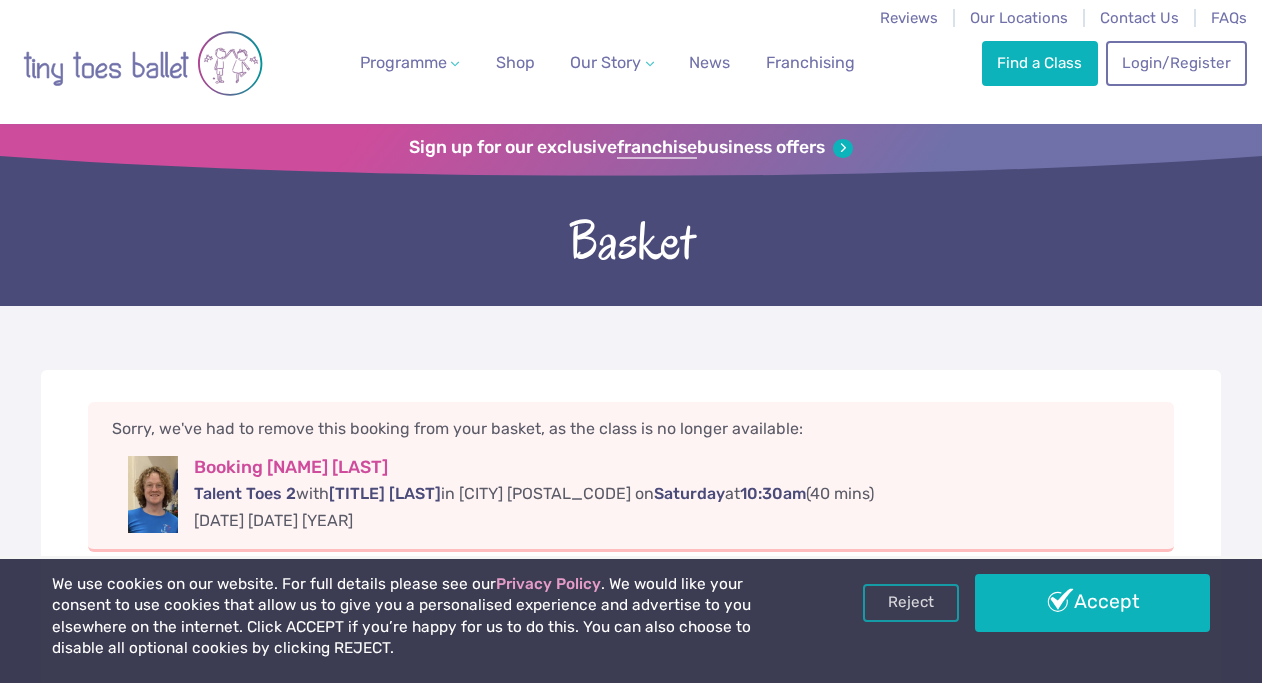 scroll, scrollTop: 0, scrollLeft: 0, axis: both 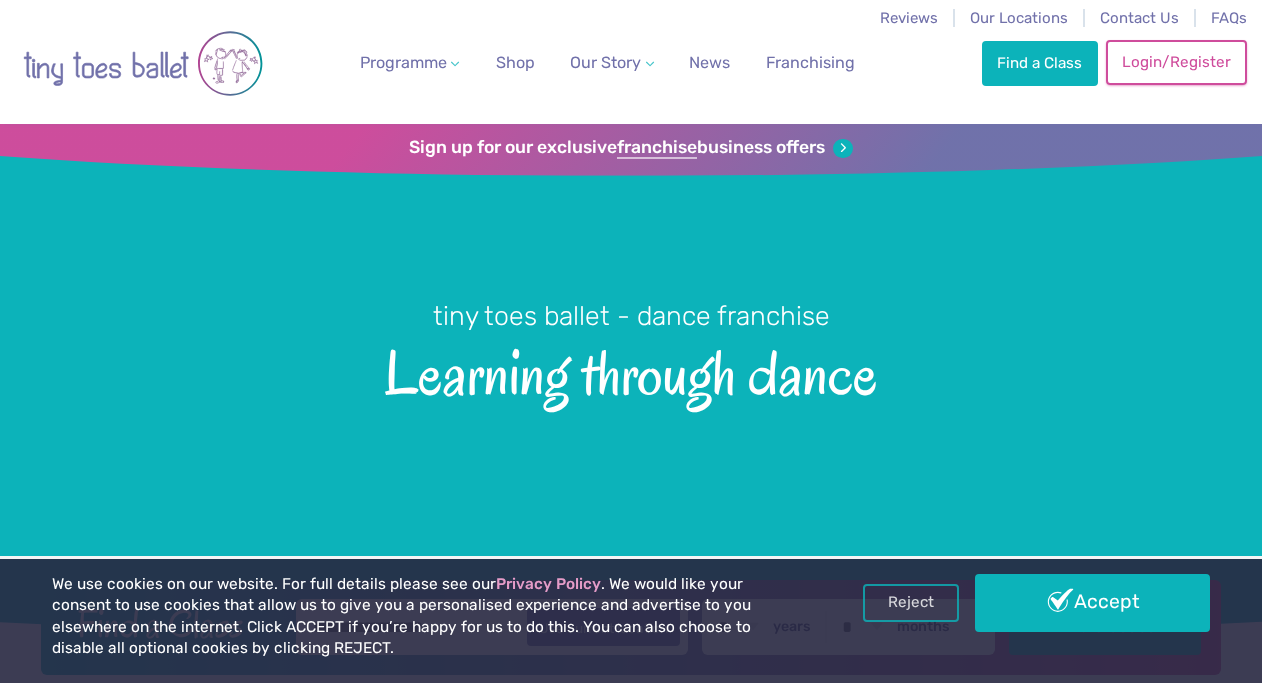 click on "Login/Register" at bounding box center [1176, 62] 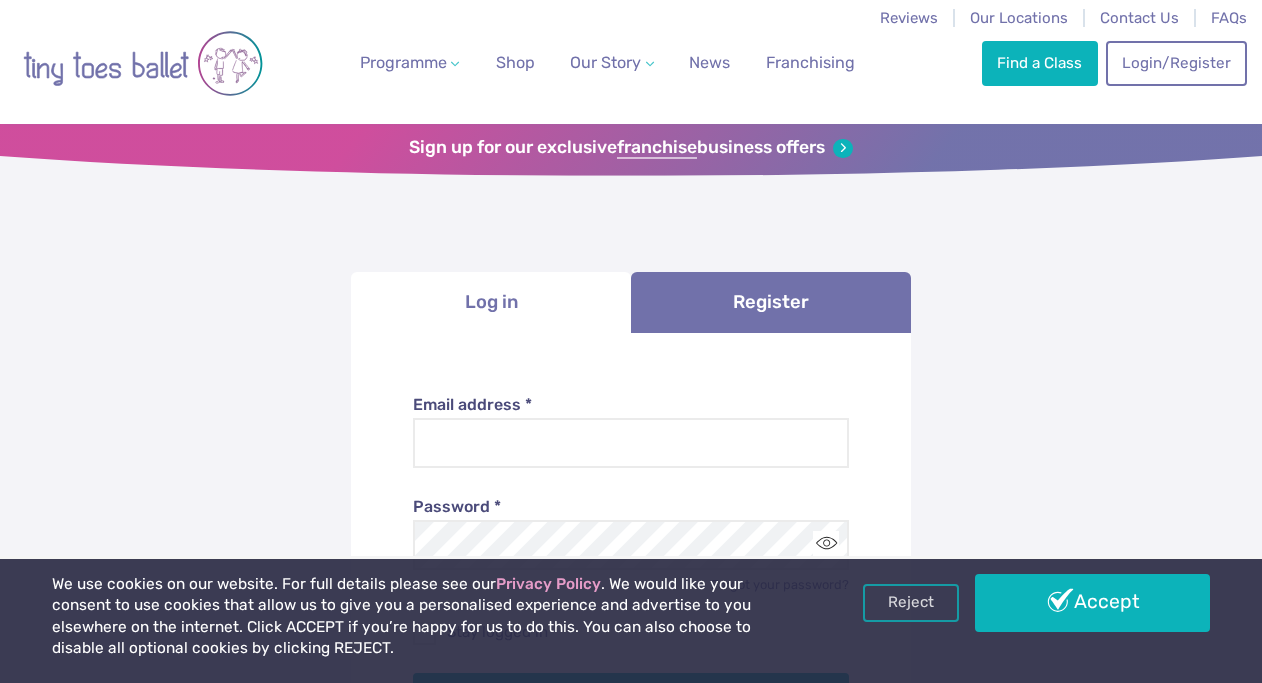 scroll, scrollTop: 0, scrollLeft: 0, axis: both 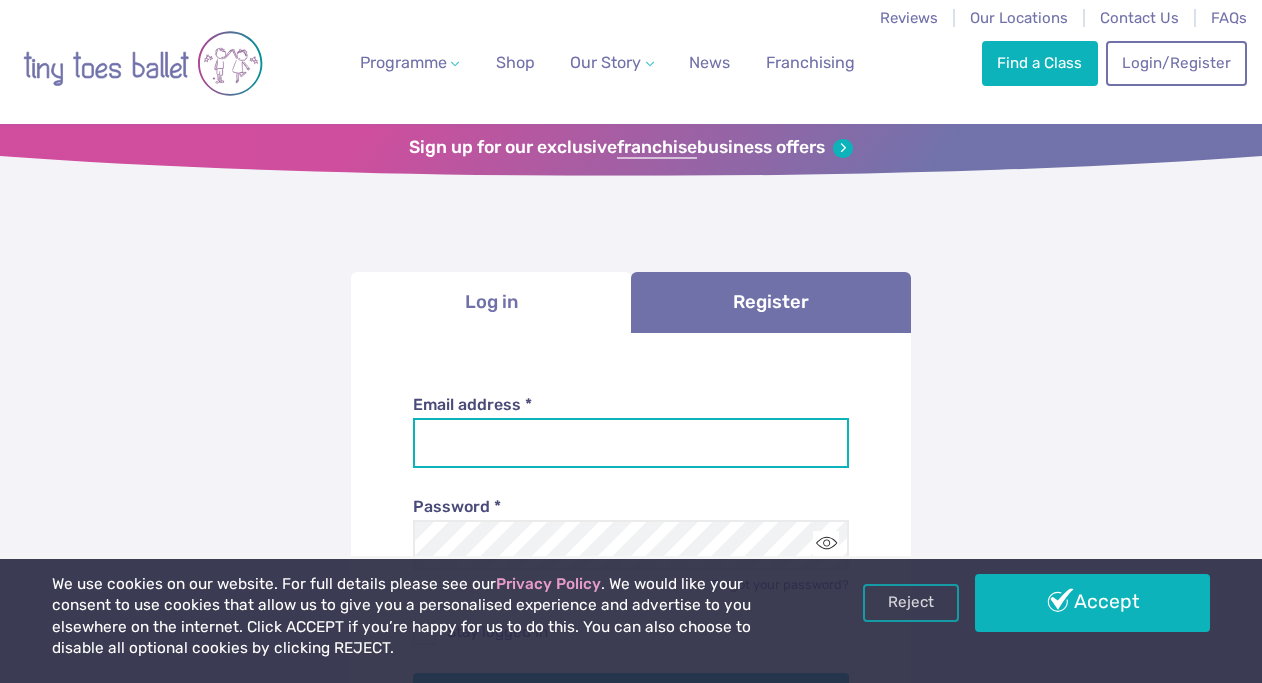 click on "Email address *" at bounding box center (631, 443) 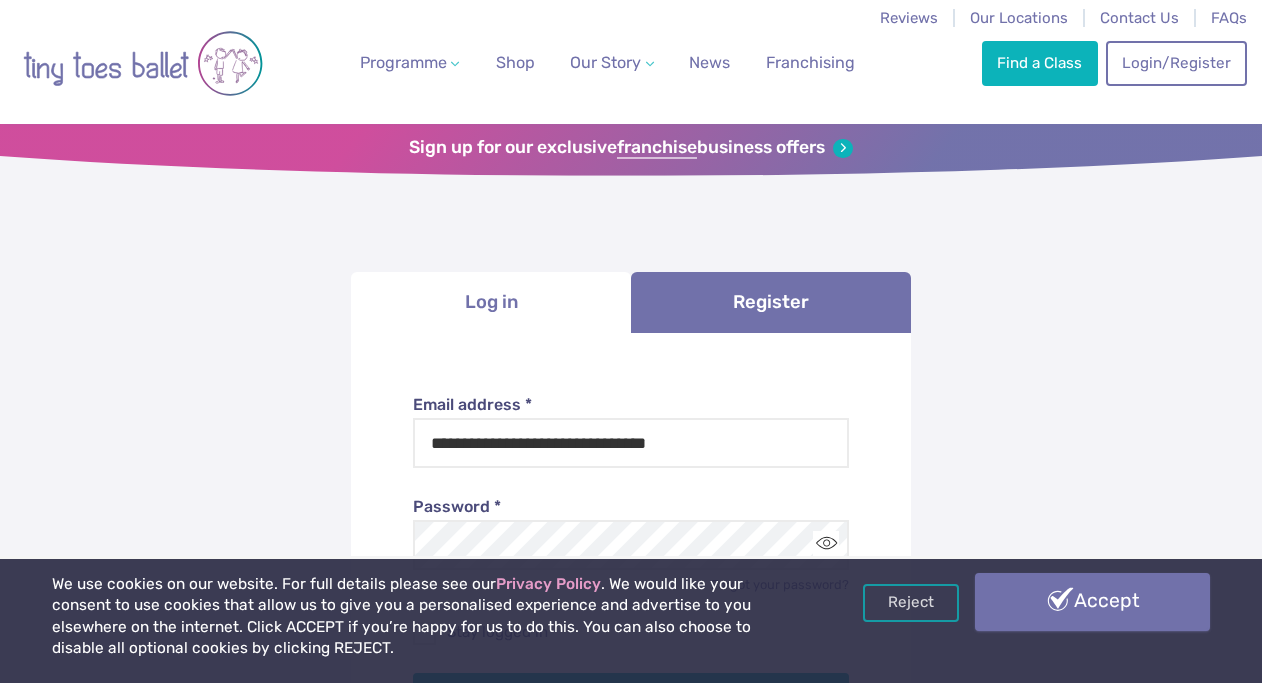 click on "Accept" at bounding box center (1092, 602) 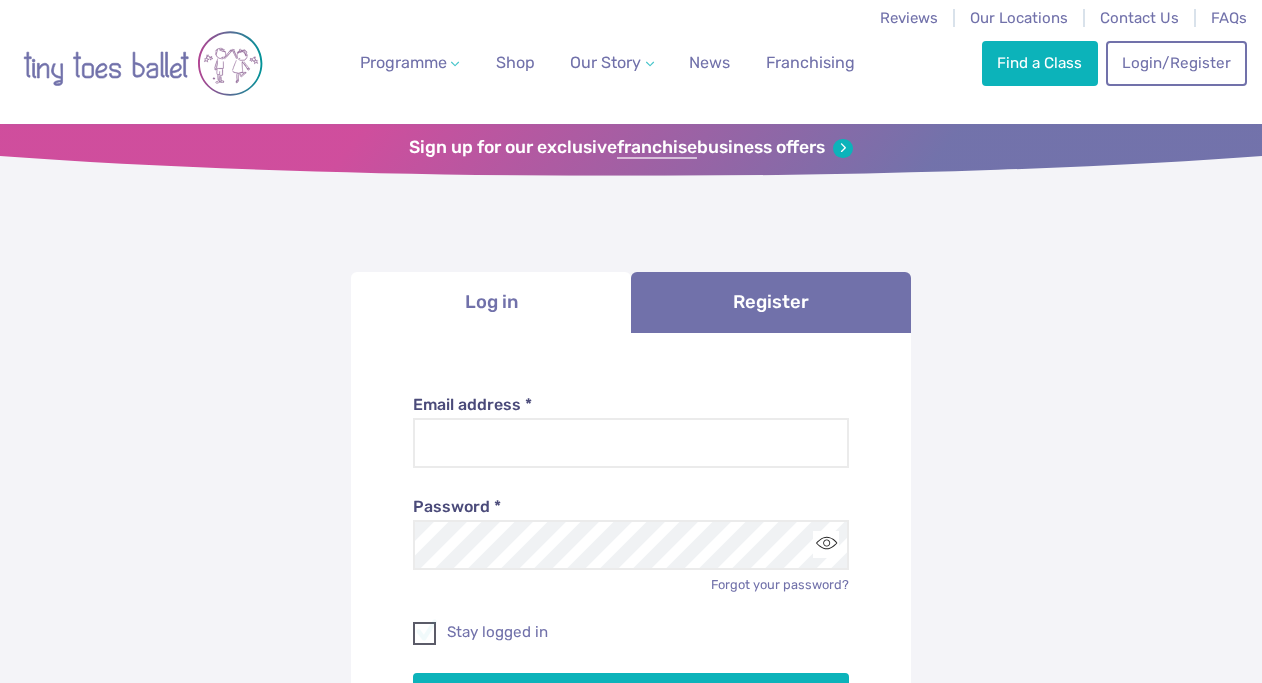 scroll, scrollTop: 0, scrollLeft: 0, axis: both 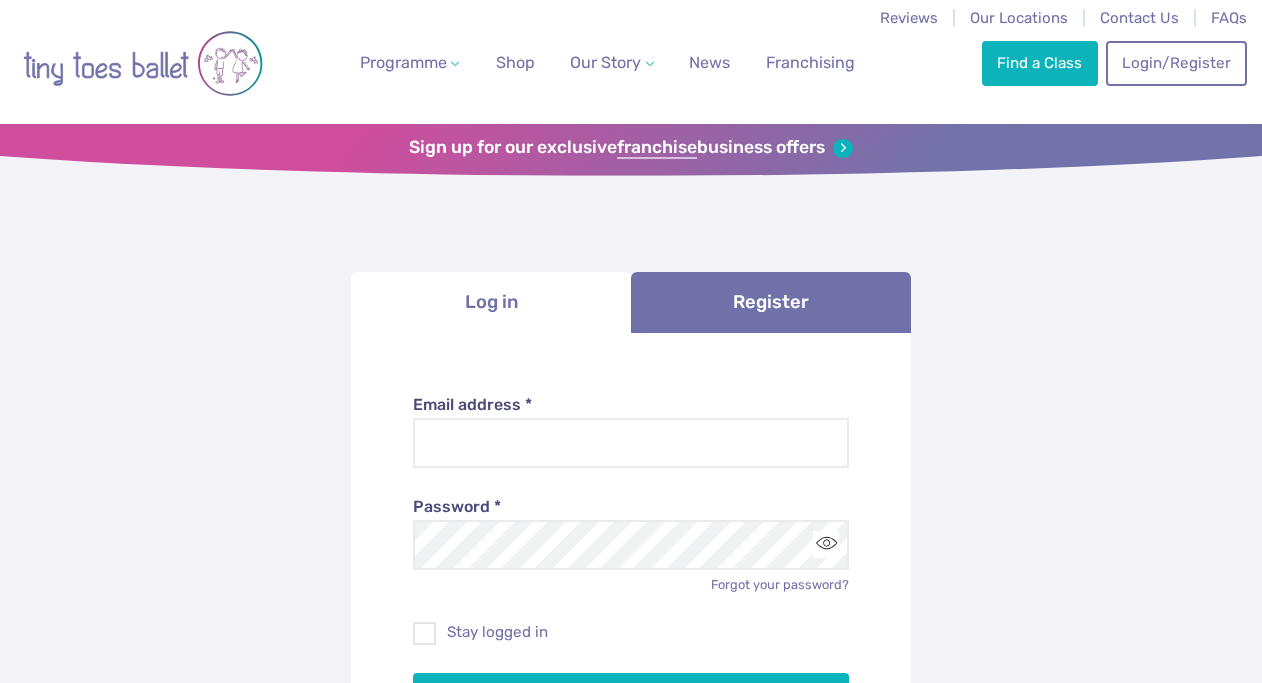 click on "Email address *" at bounding box center [631, 405] 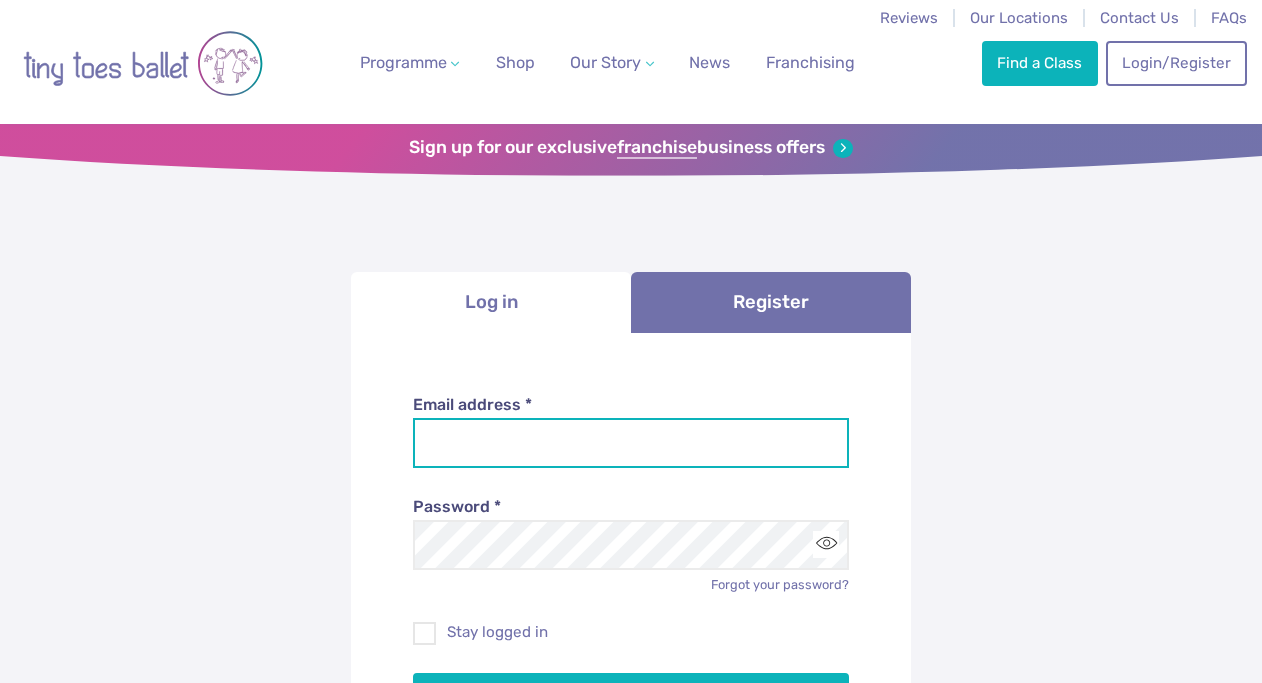 click on "Email address *" at bounding box center (631, 443) 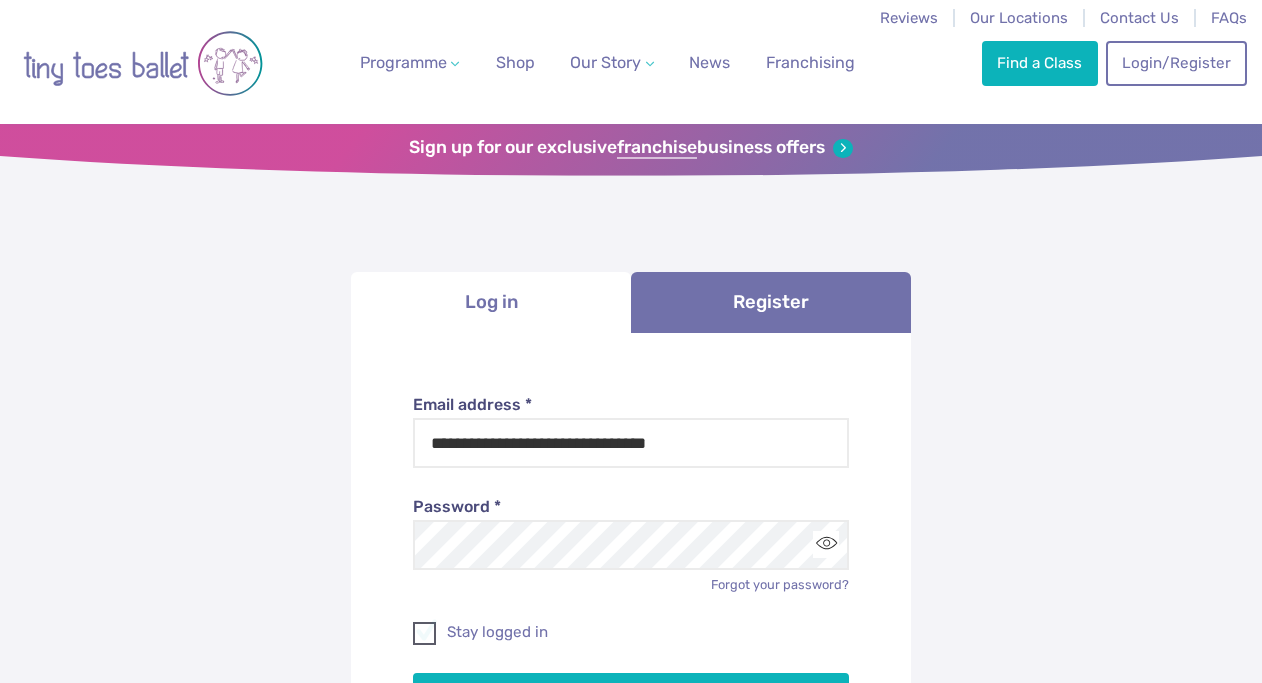 click at bounding box center [425, 637] 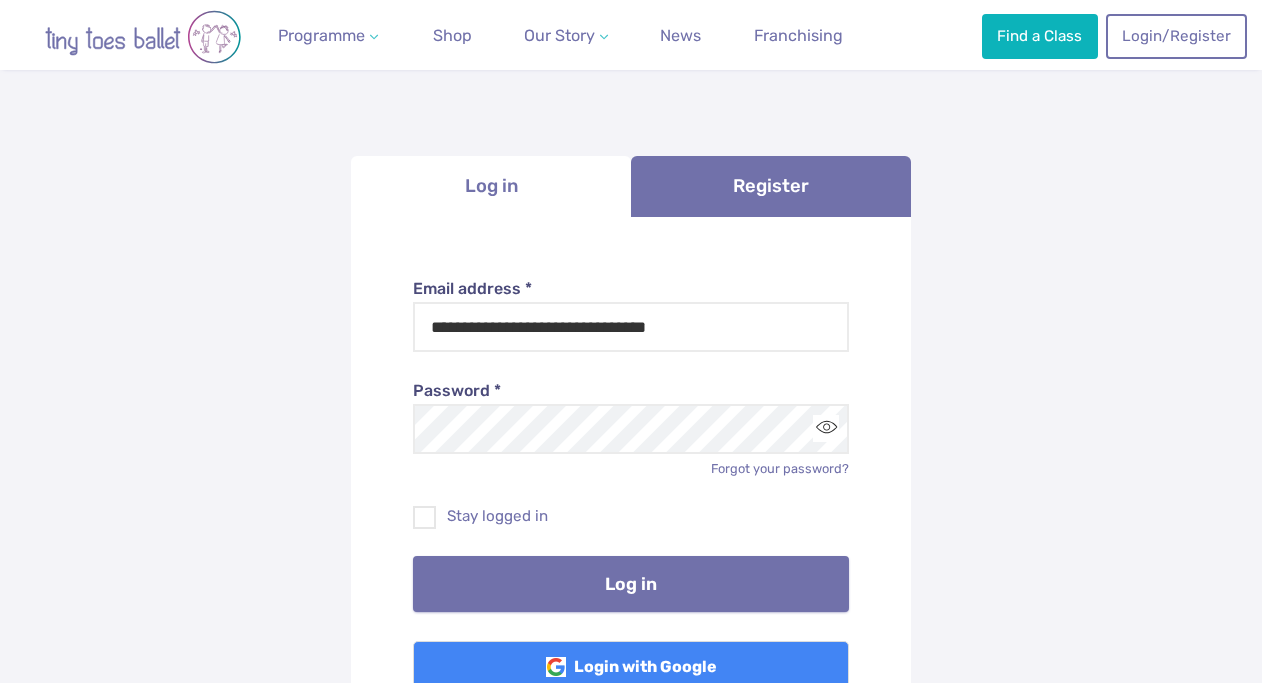 scroll, scrollTop: 120, scrollLeft: 0, axis: vertical 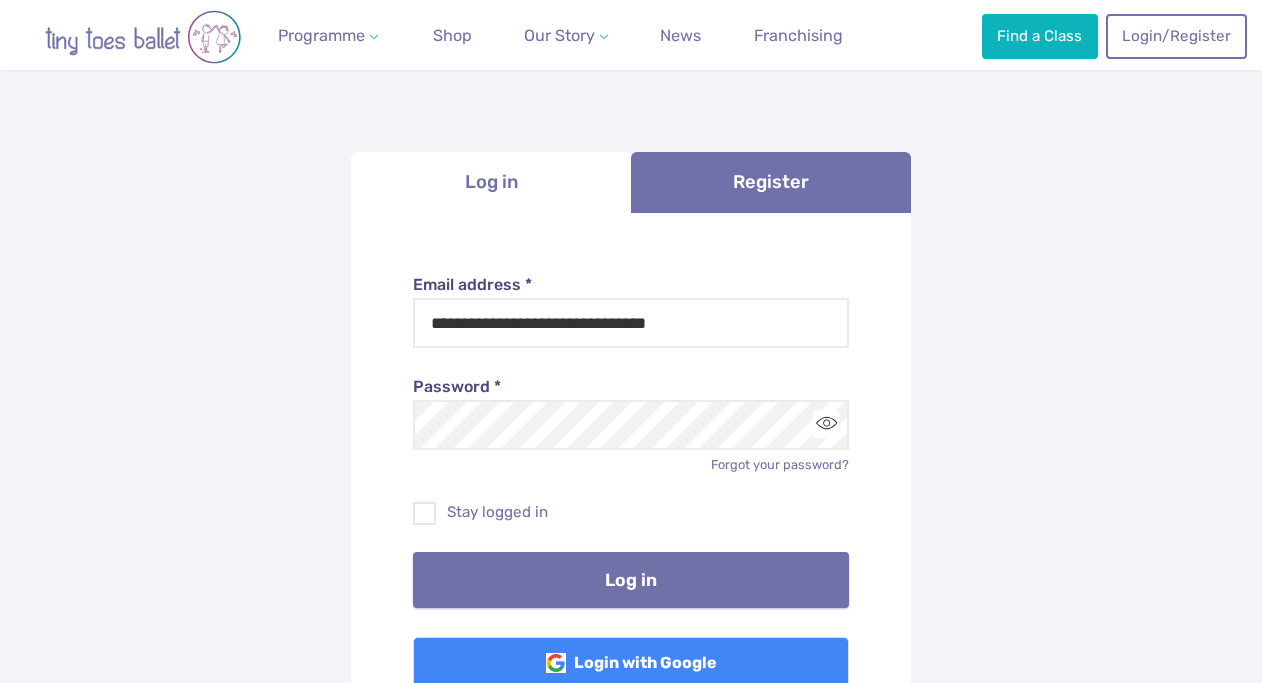 click on "Log in" at bounding box center [631, 580] 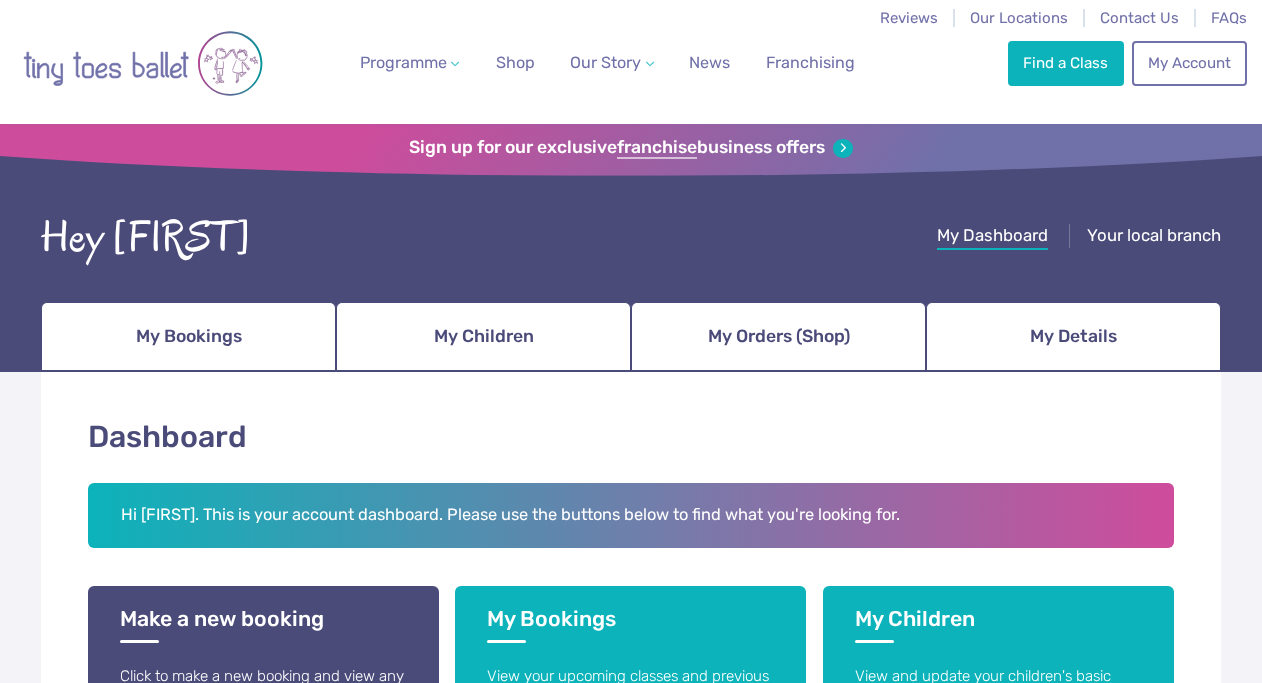 scroll, scrollTop: 0, scrollLeft: 0, axis: both 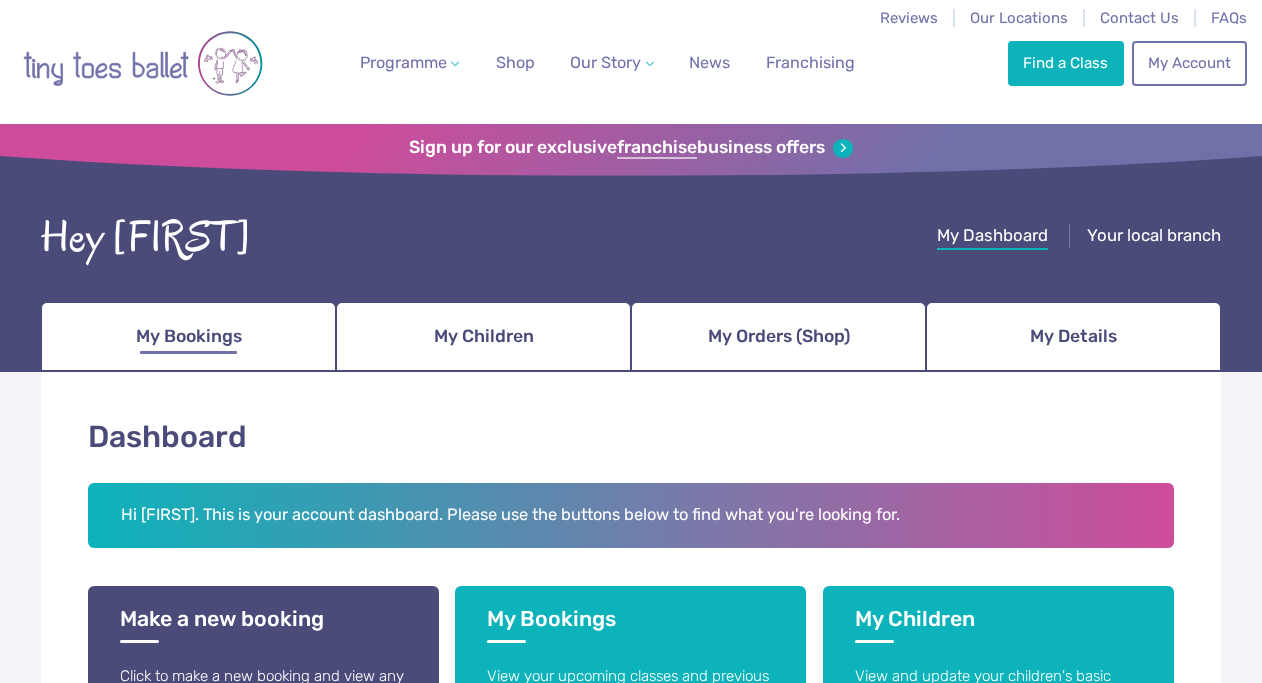 click on "My Bookings" at bounding box center [189, 336] 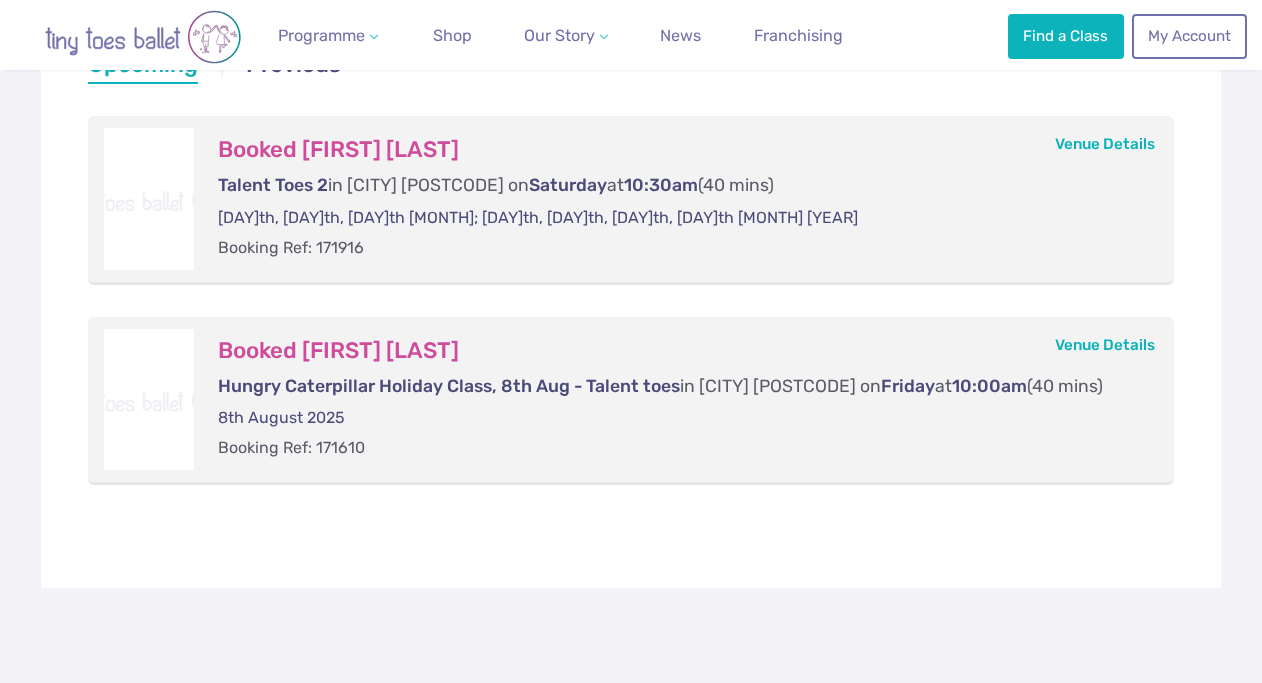 scroll, scrollTop: 480, scrollLeft: 0, axis: vertical 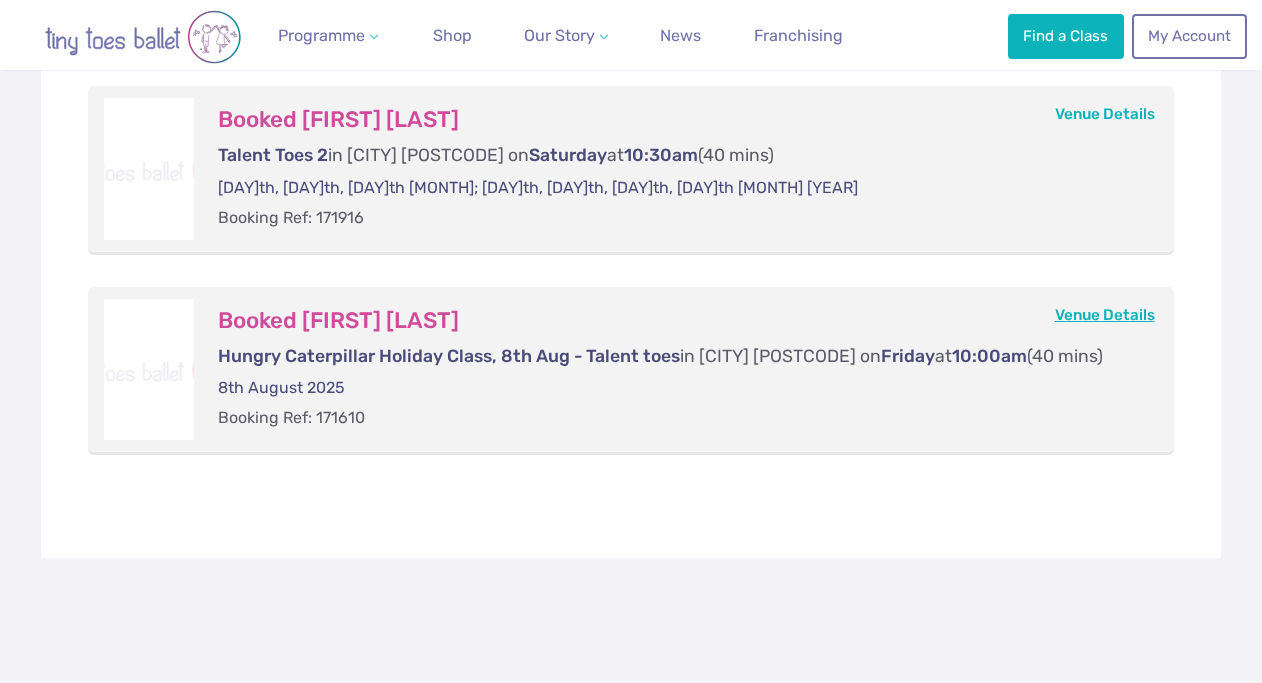 click on "Venue Details" at bounding box center (1105, 315) 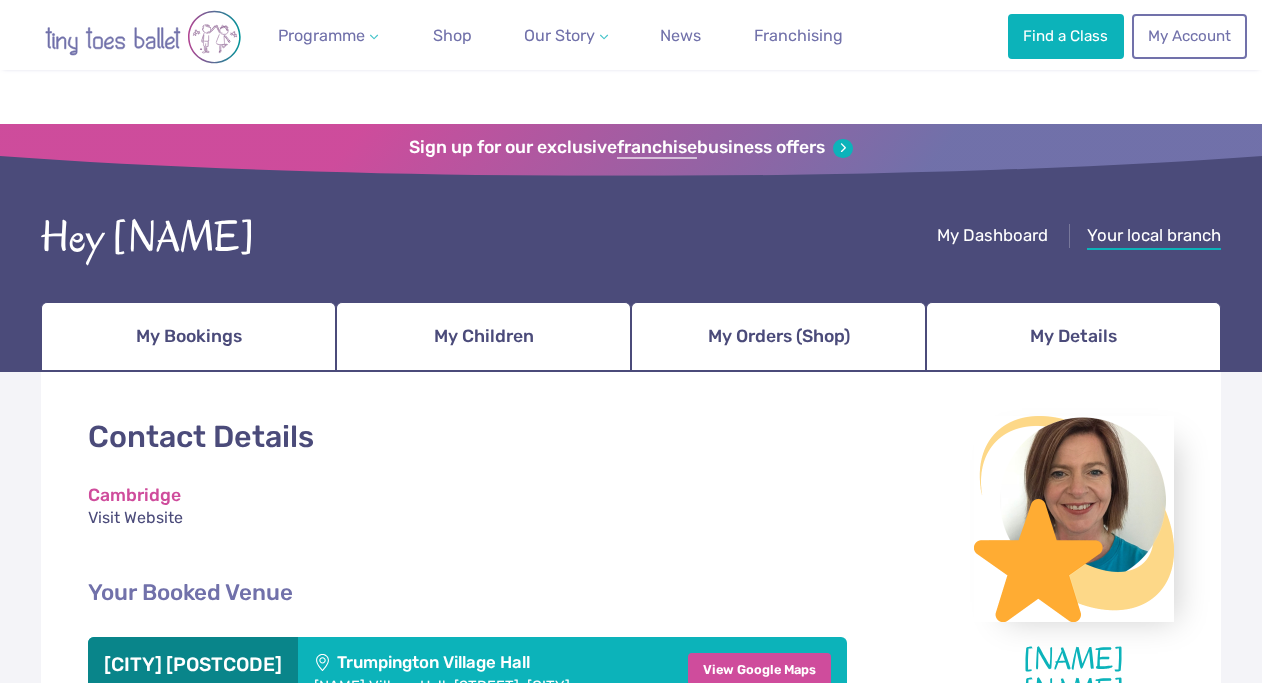 scroll, scrollTop: 537, scrollLeft: 0, axis: vertical 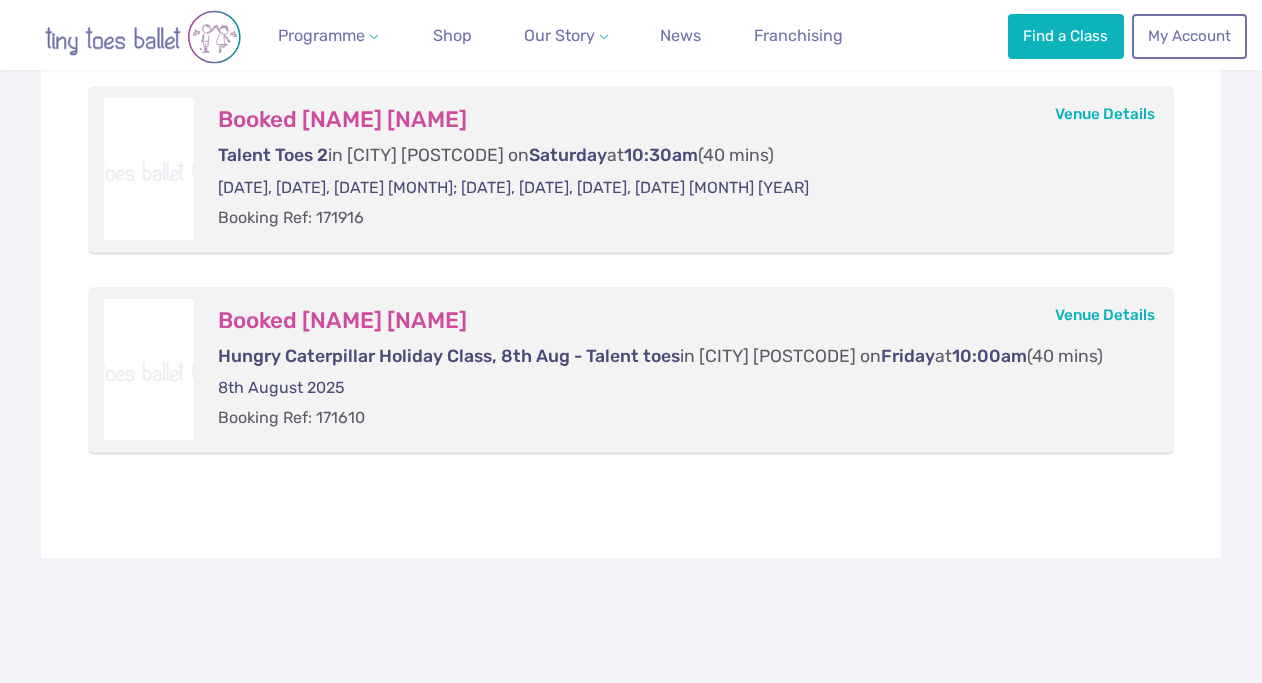 click on "8th August 2025" at bounding box center (676, 388) 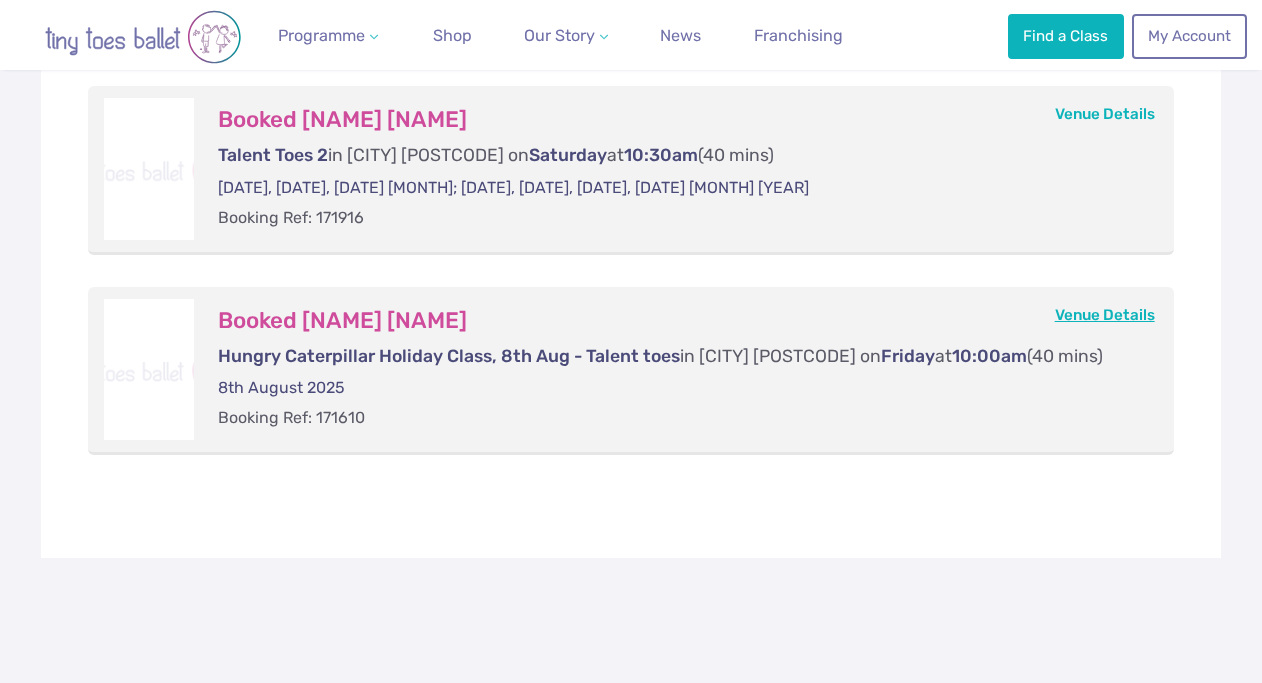 click on "Venue Details" at bounding box center [1105, 315] 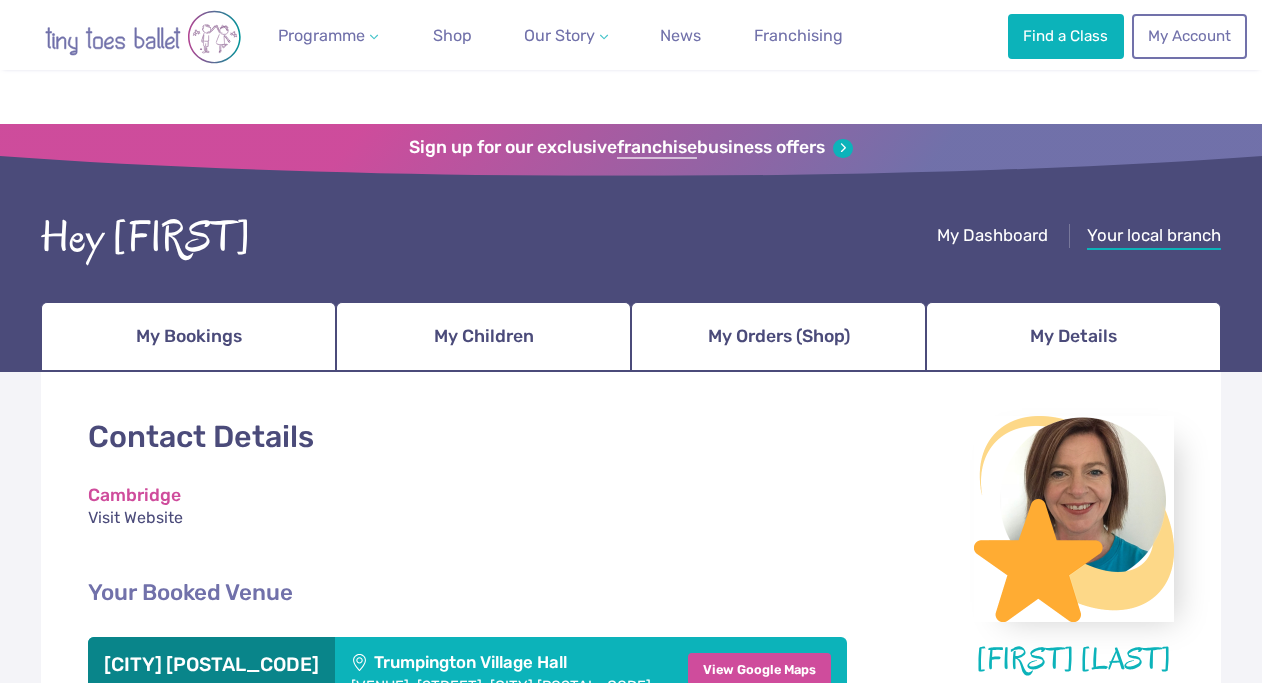 scroll, scrollTop: 537, scrollLeft: 0, axis: vertical 